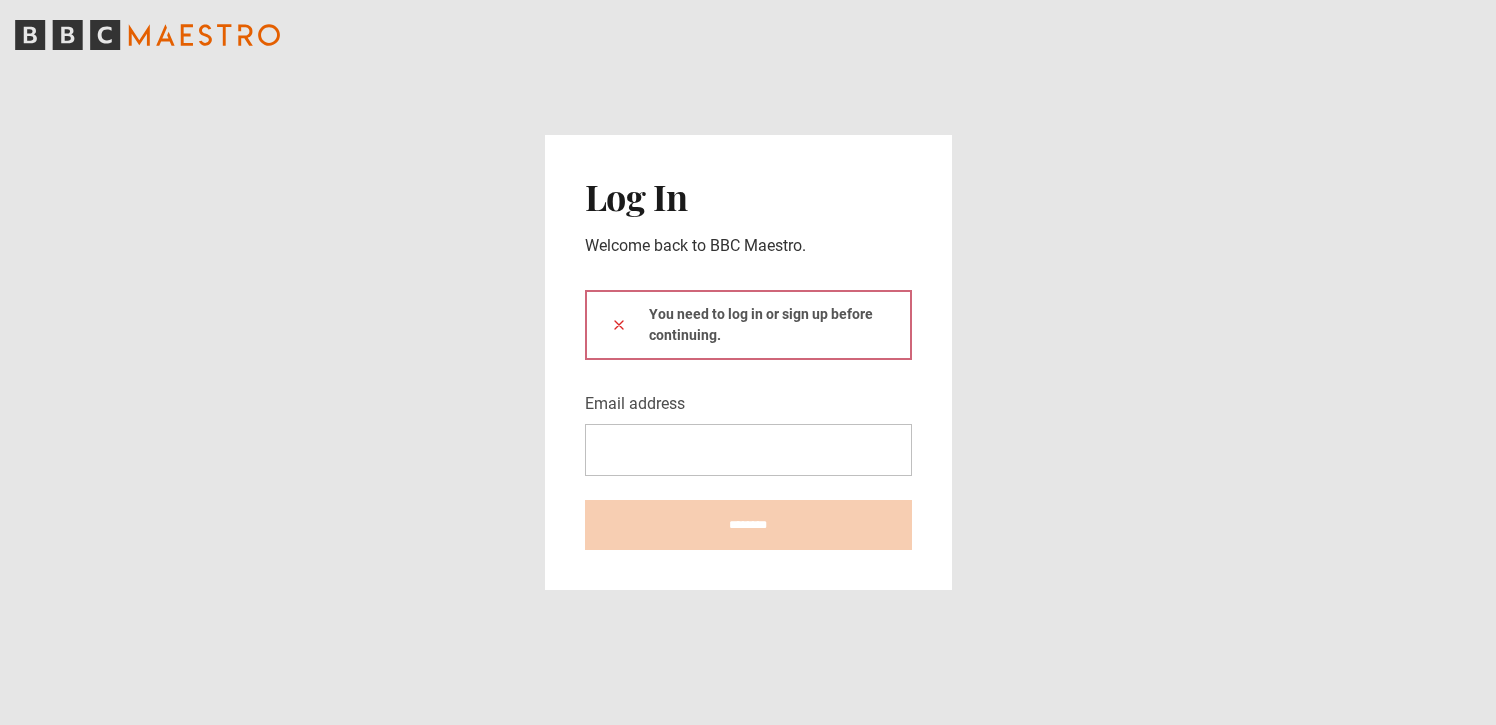 scroll, scrollTop: 0, scrollLeft: 0, axis: both 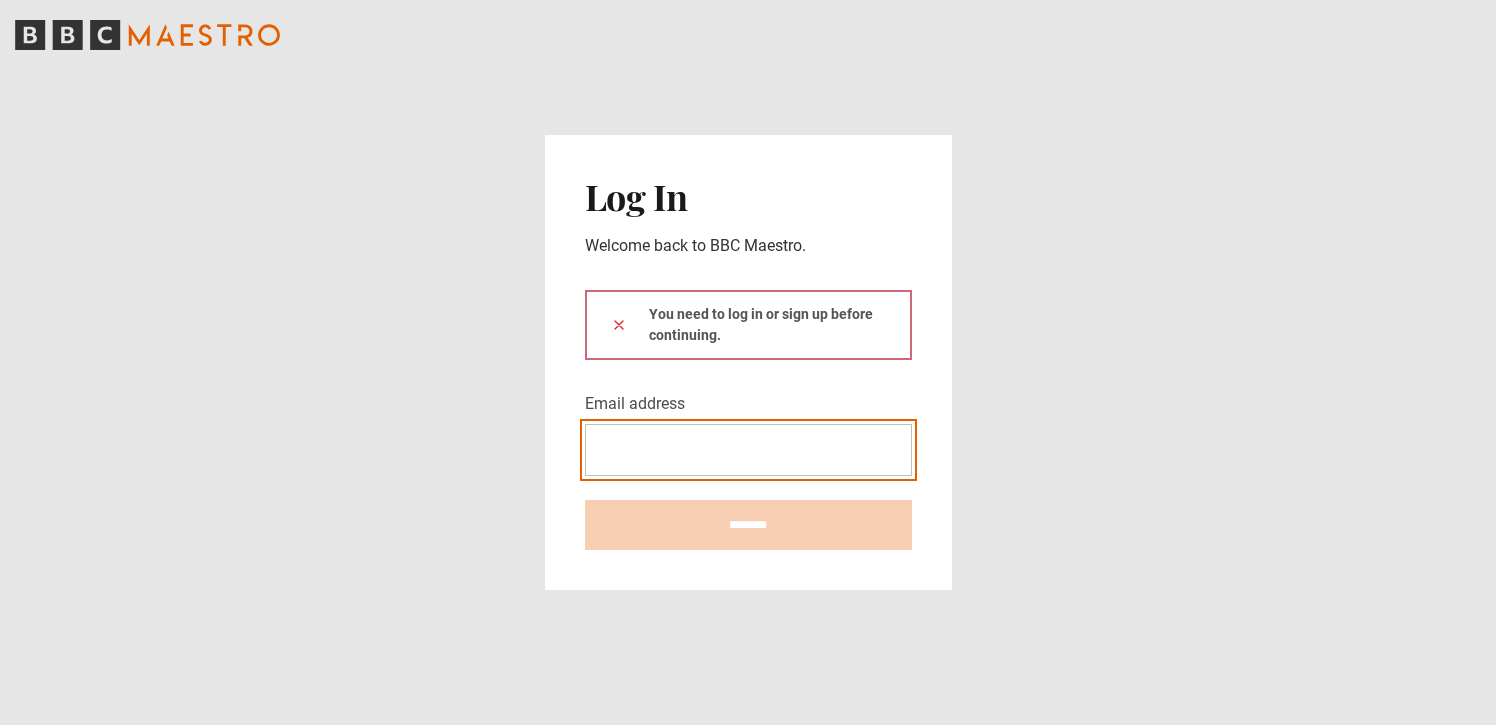 click on "Email address" at bounding box center (748, 450) 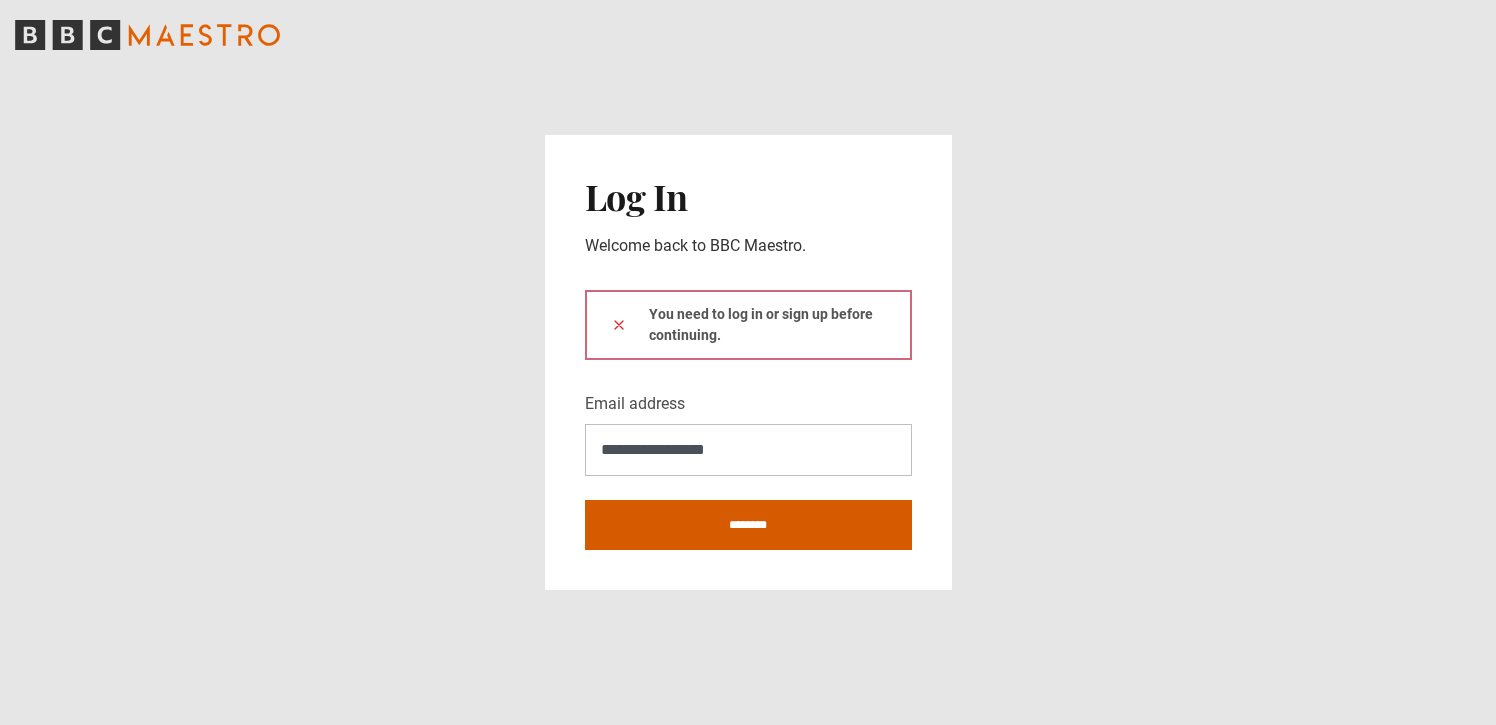 click on "********" at bounding box center (748, 525) 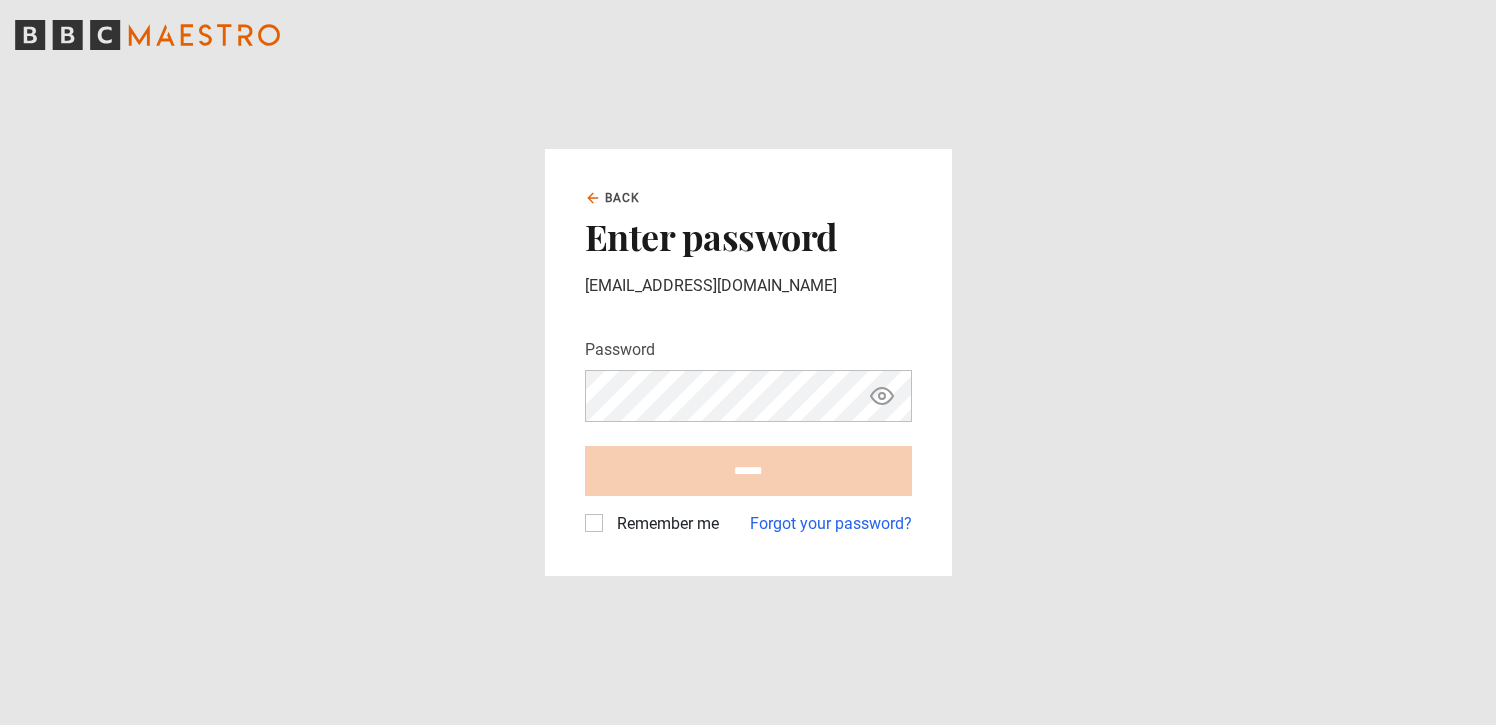scroll, scrollTop: 0, scrollLeft: 0, axis: both 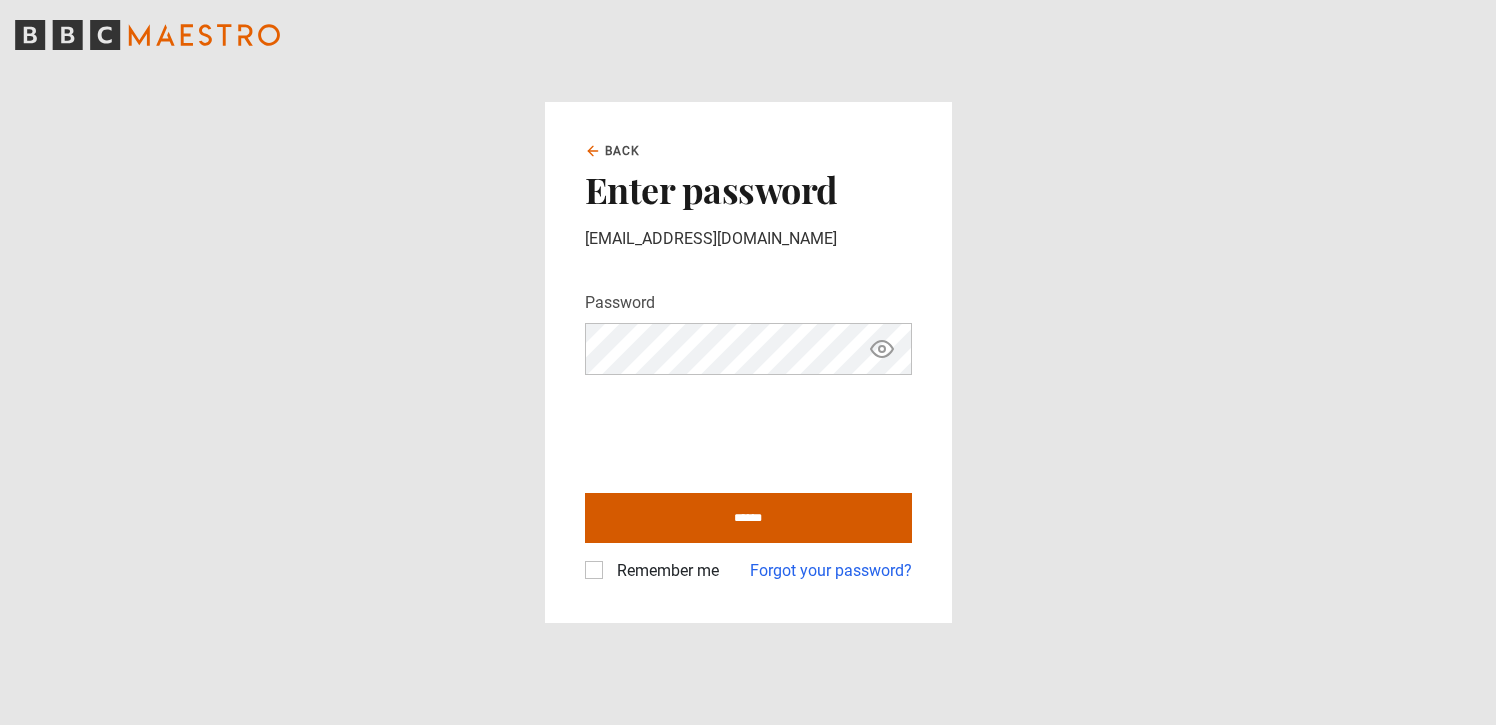 click on "******" at bounding box center (748, 518) 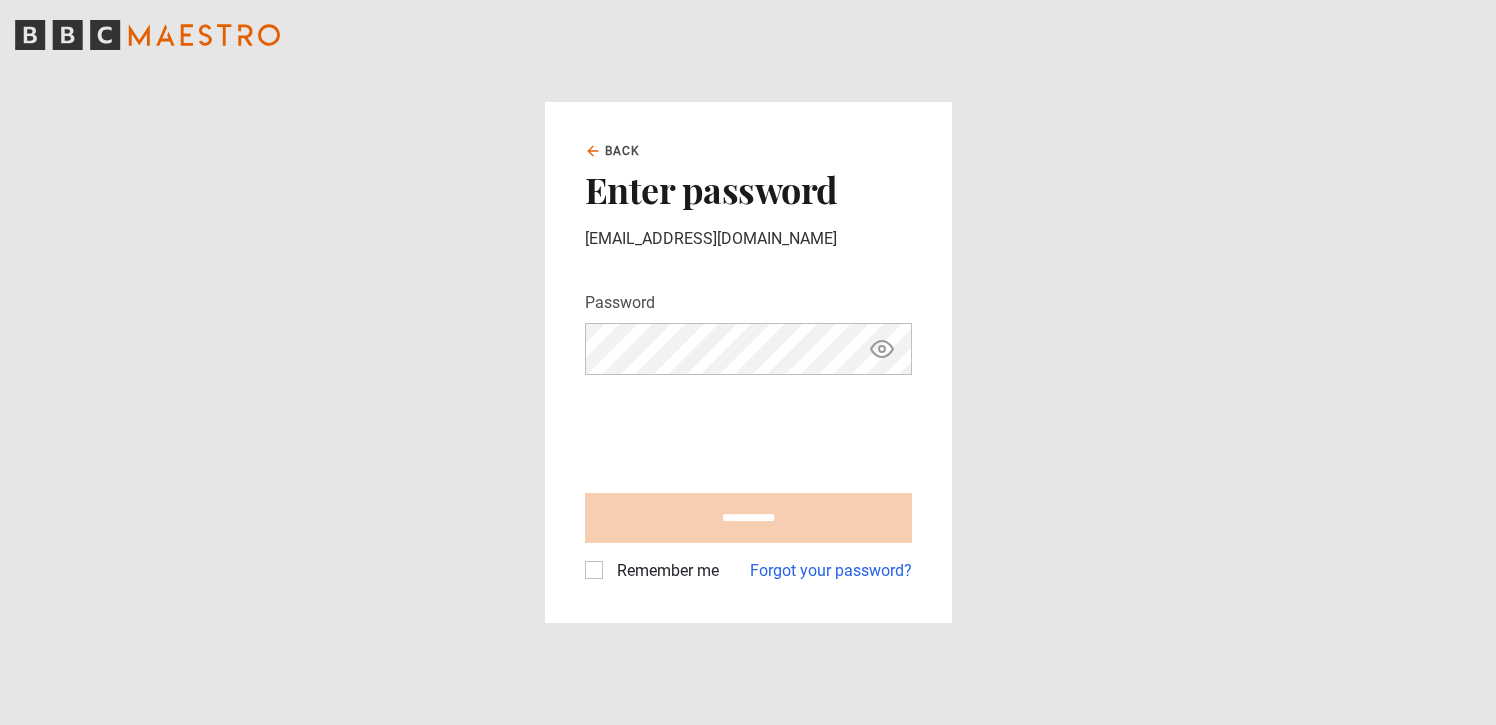 type on "**********" 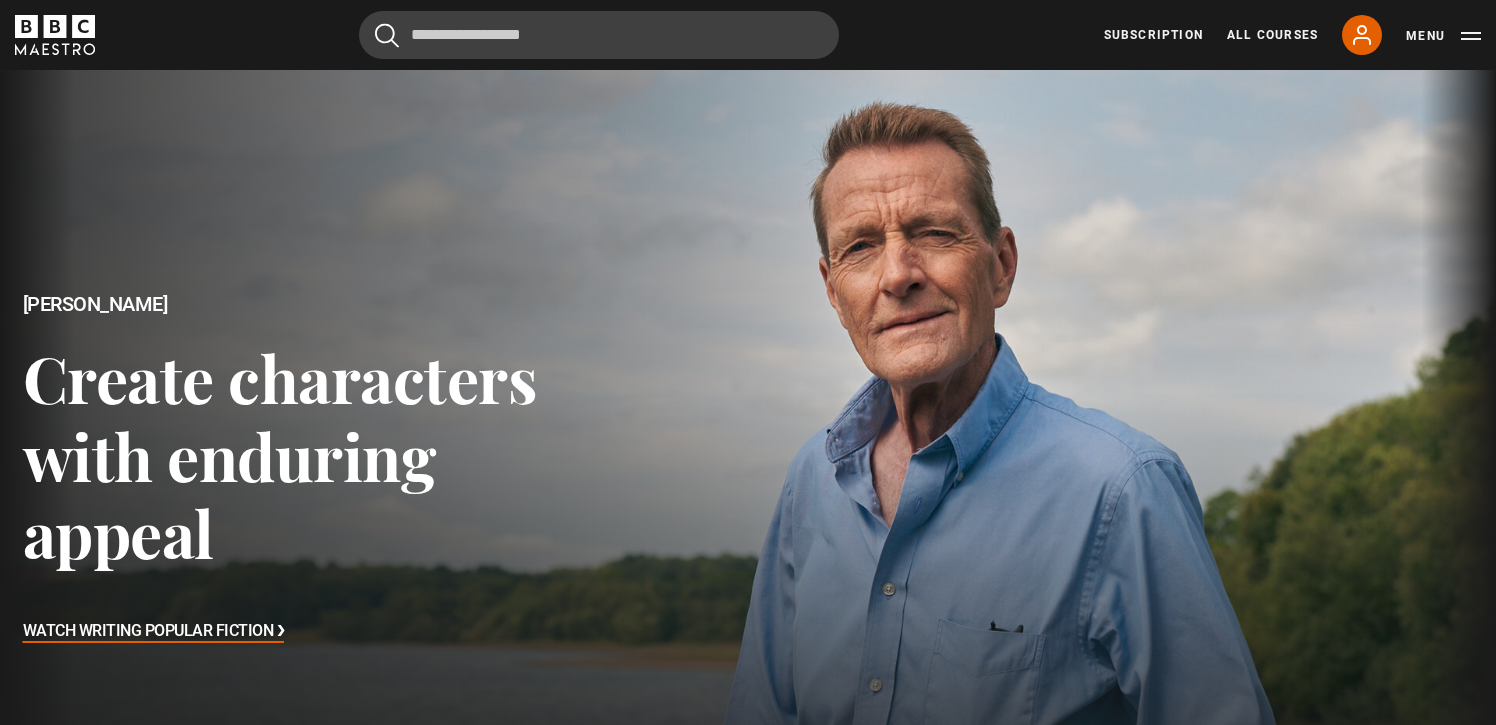 scroll, scrollTop: 0, scrollLeft: 0, axis: both 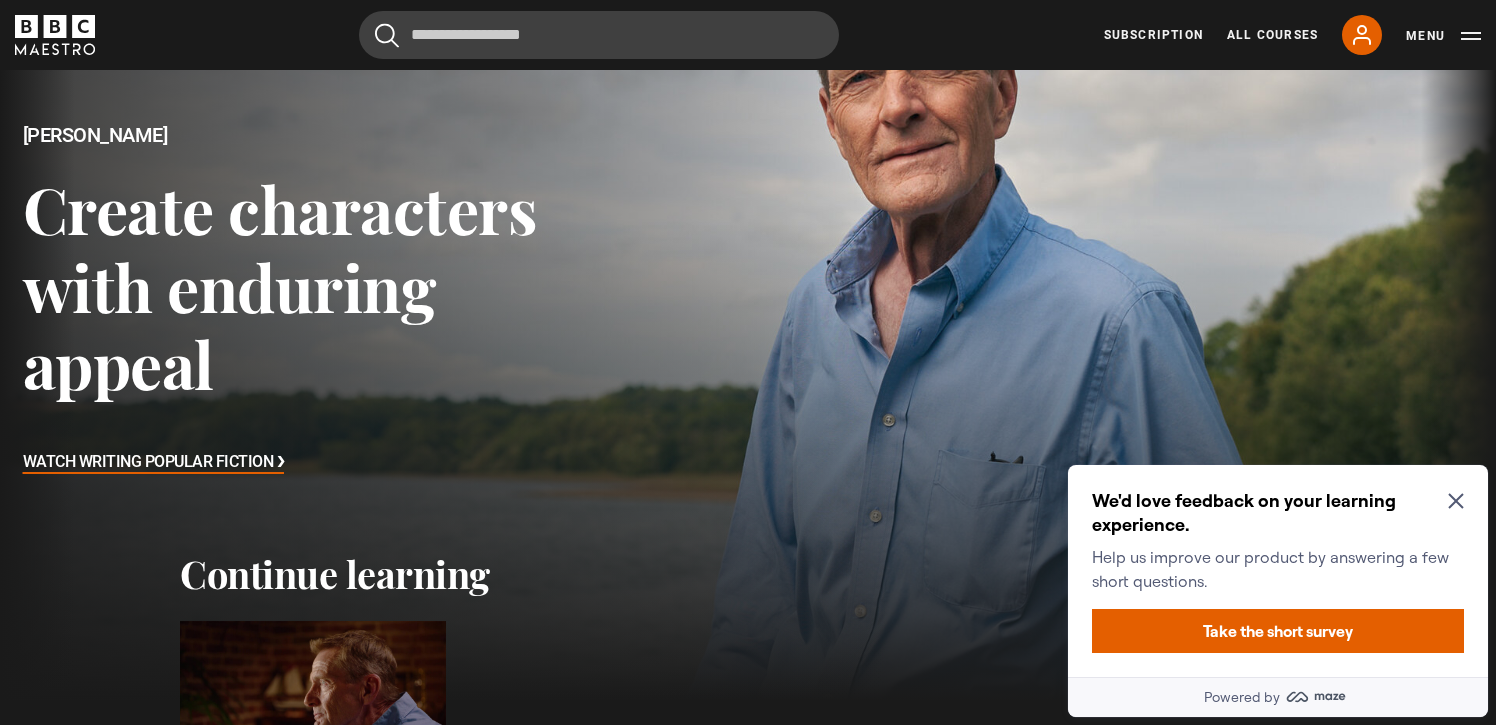 click 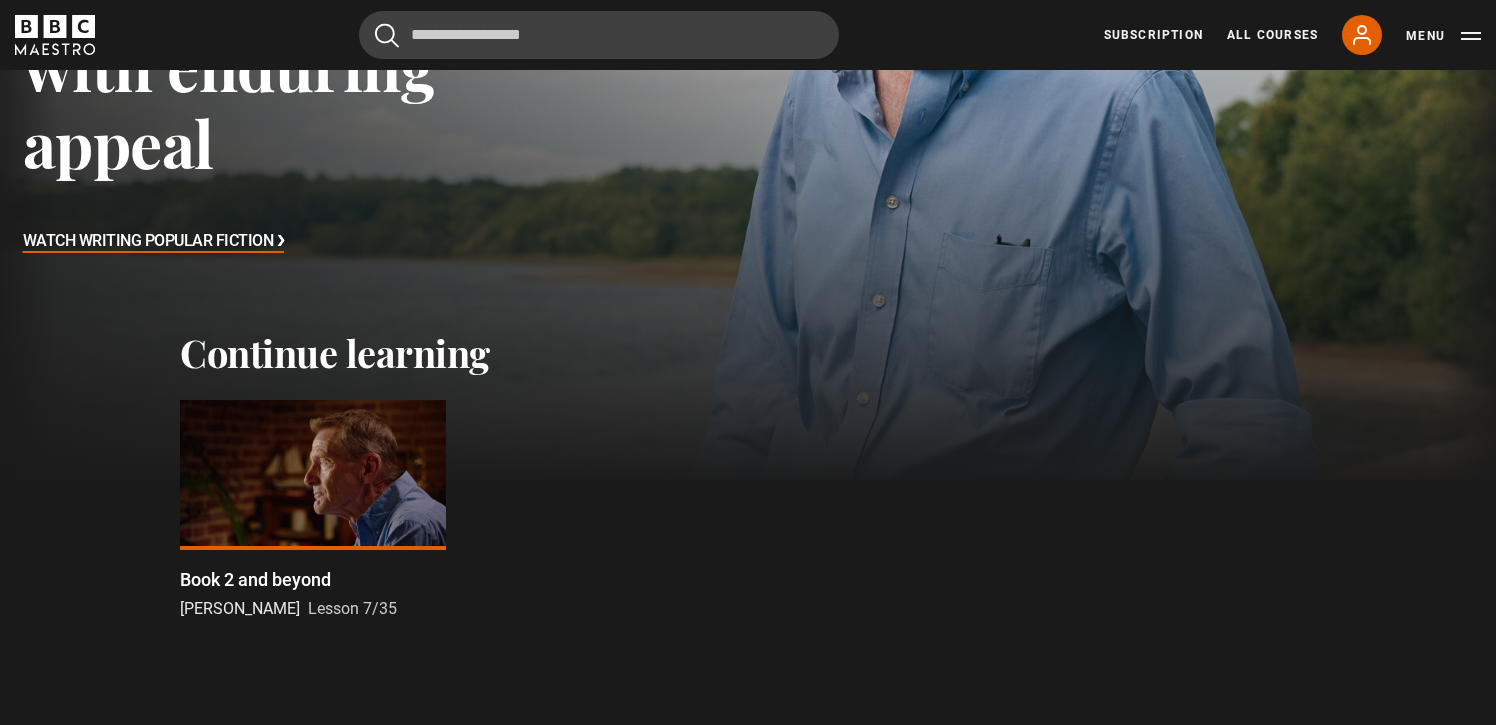 scroll, scrollTop: 417, scrollLeft: 0, axis: vertical 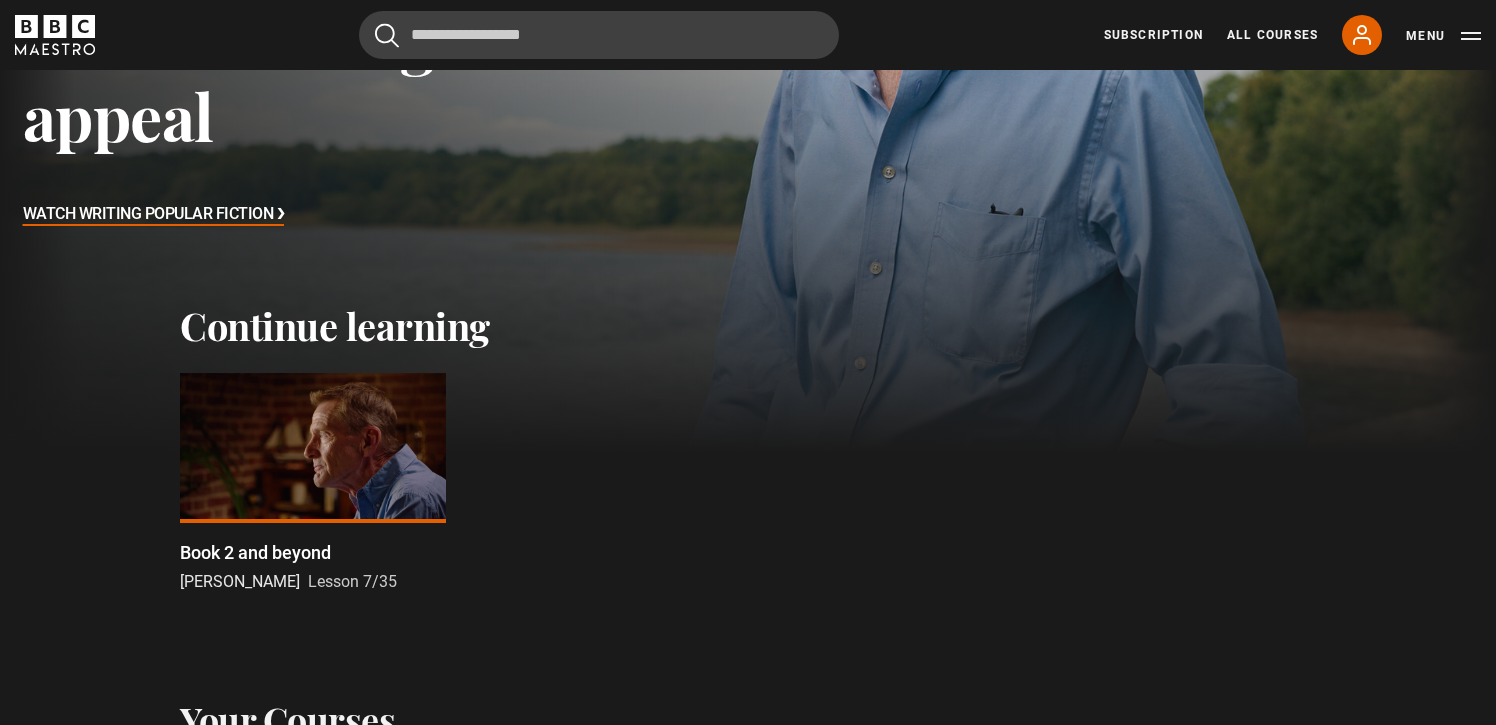 click at bounding box center [313, 521] 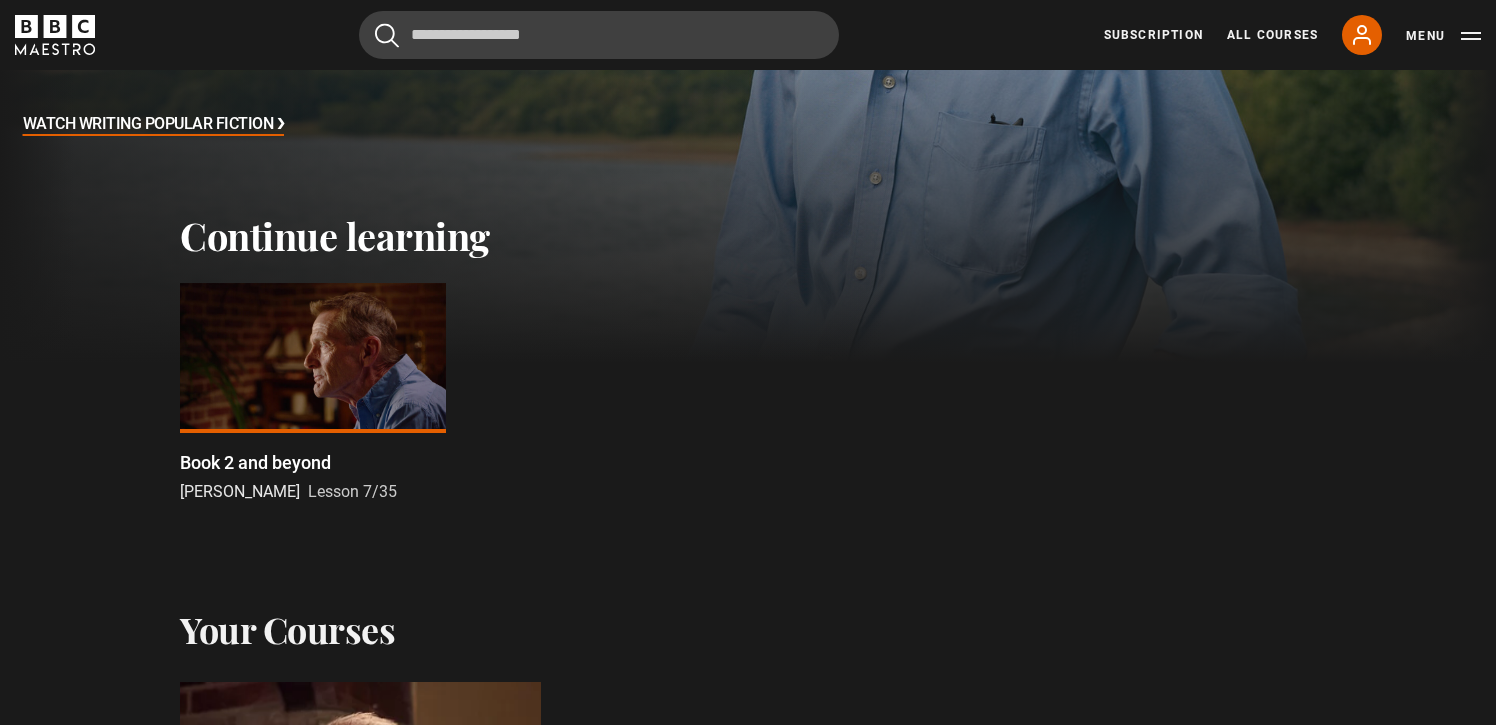scroll, scrollTop: 352, scrollLeft: 0, axis: vertical 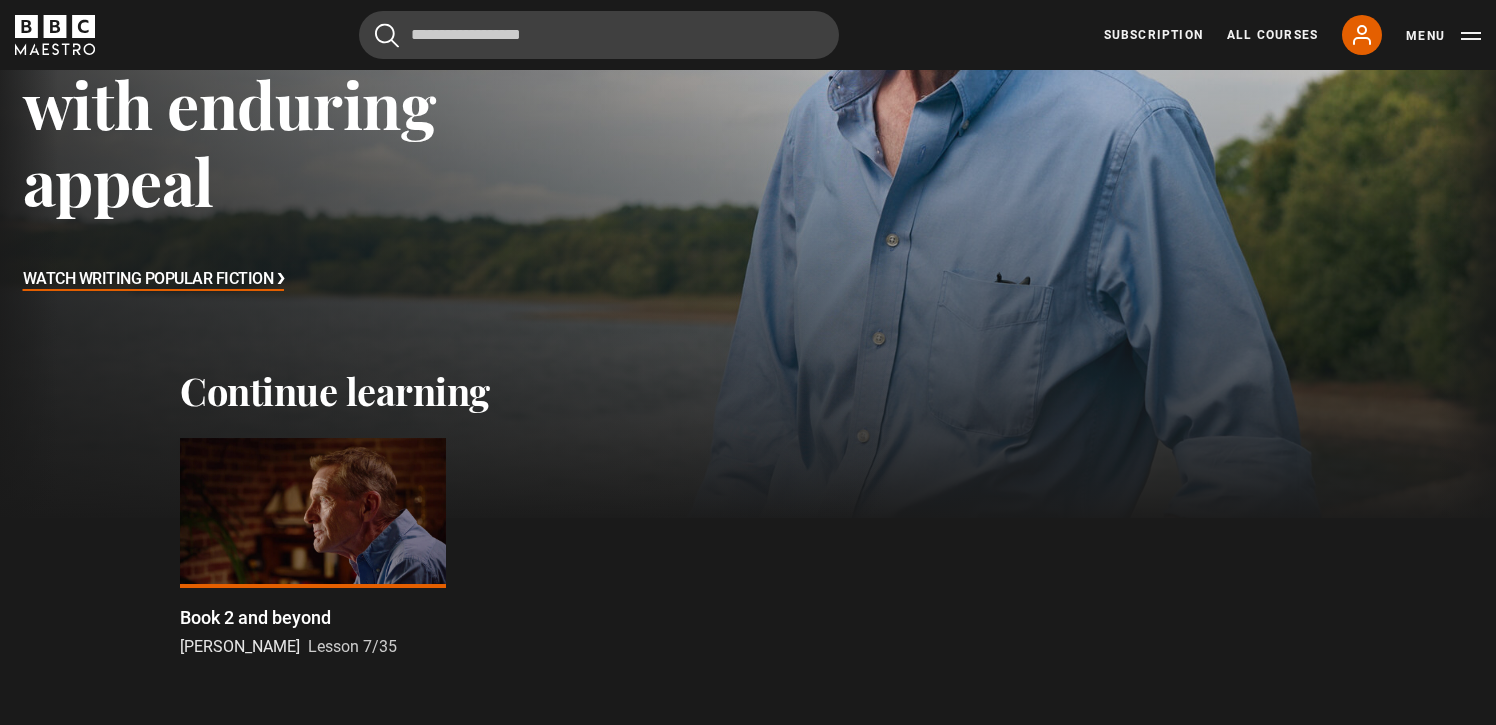 click on "Watch
Writing Popular Fiction ❯" at bounding box center (154, 280) 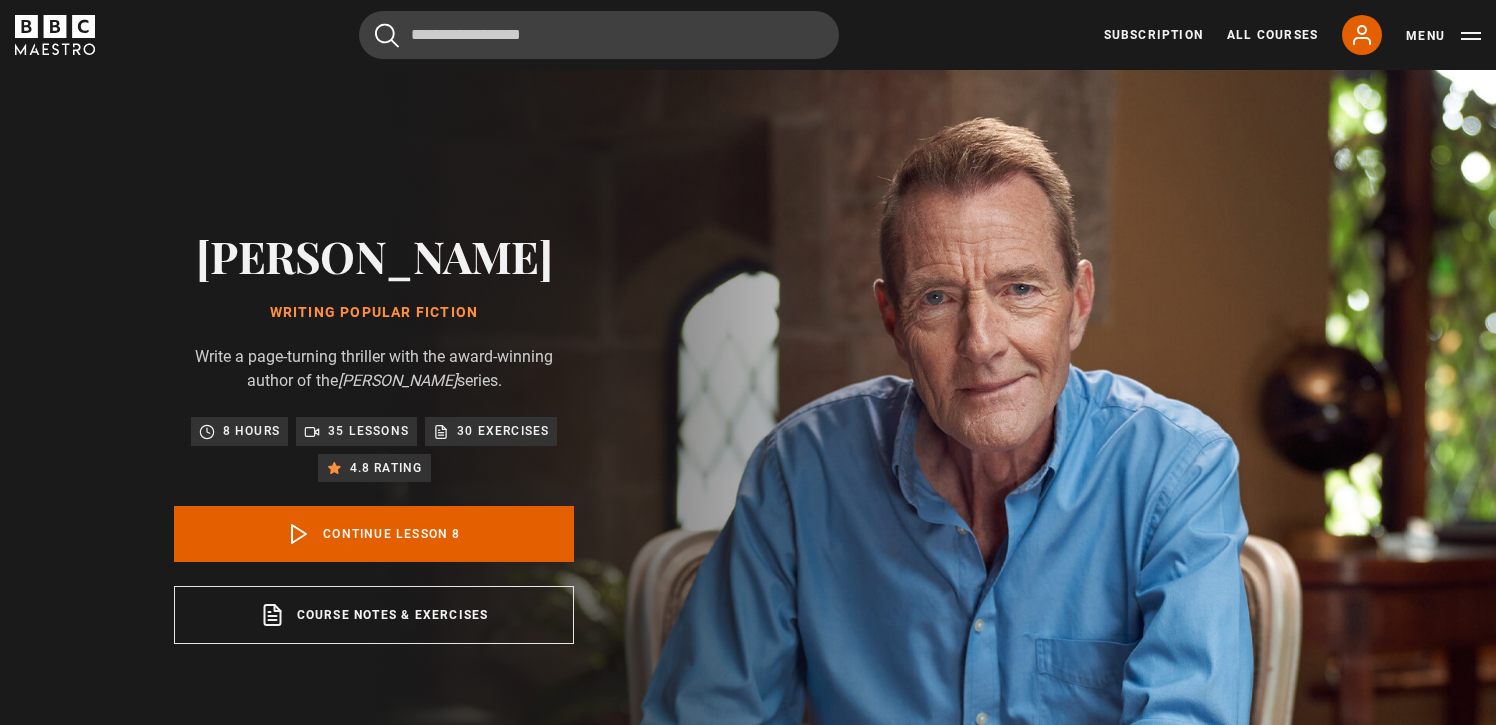 scroll, scrollTop: 804, scrollLeft: 0, axis: vertical 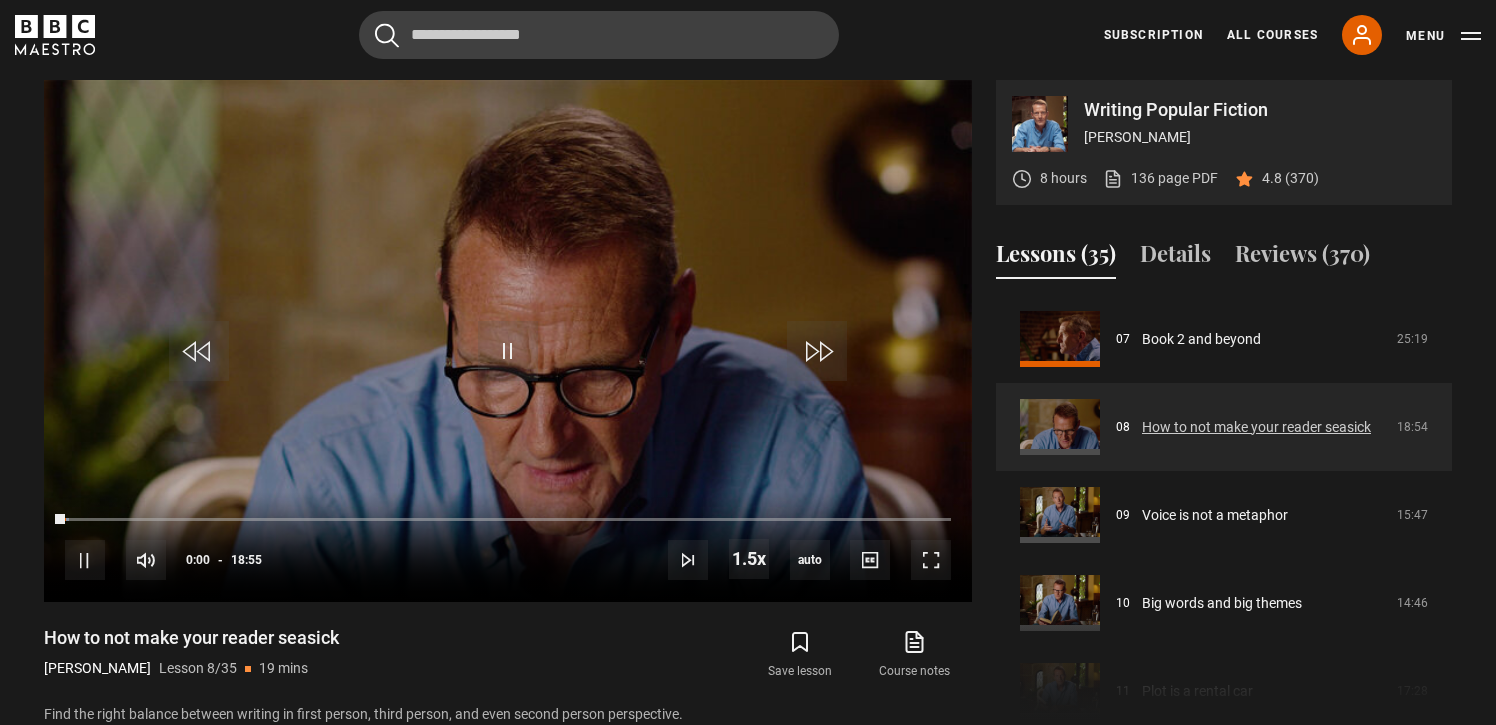 click on "How to not make your reader seasick" at bounding box center (1256, 427) 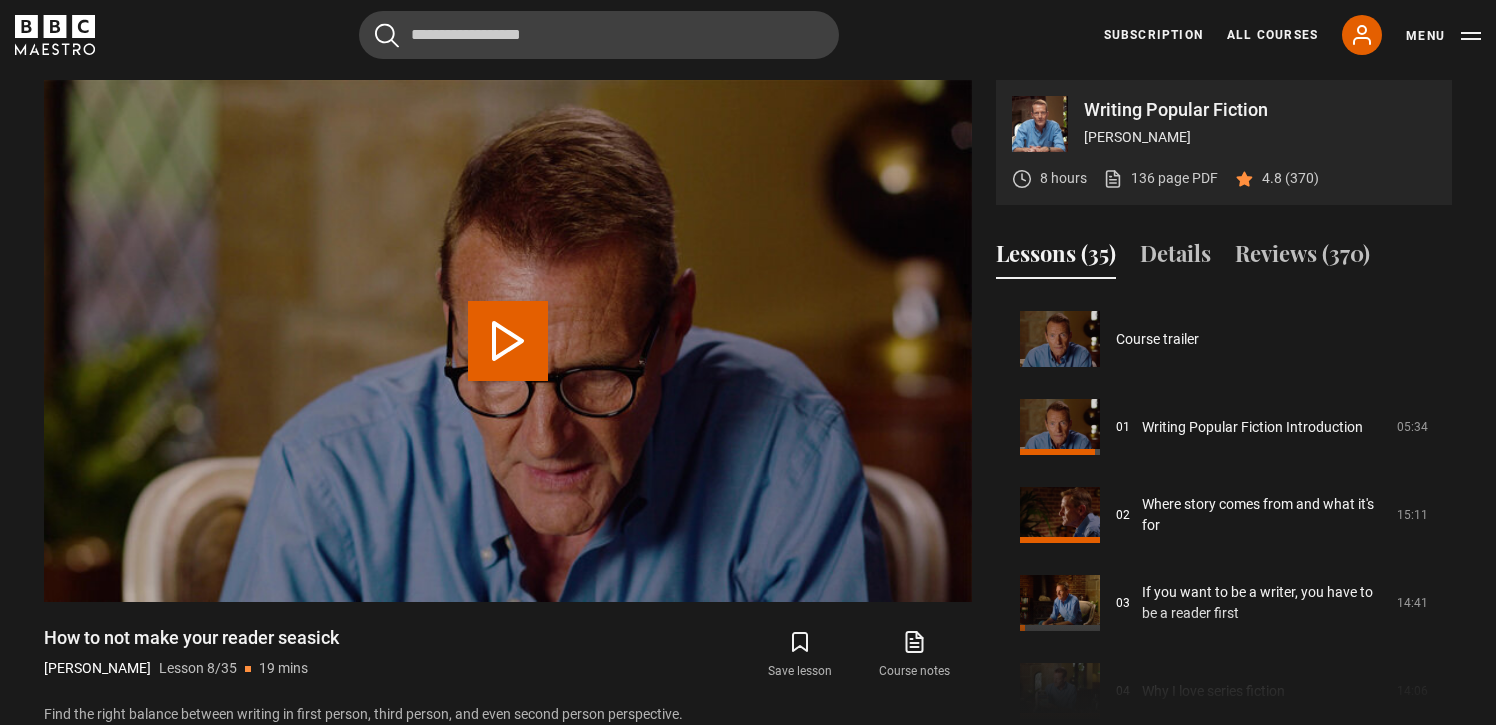 scroll, scrollTop: 616, scrollLeft: 0, axis: vertical 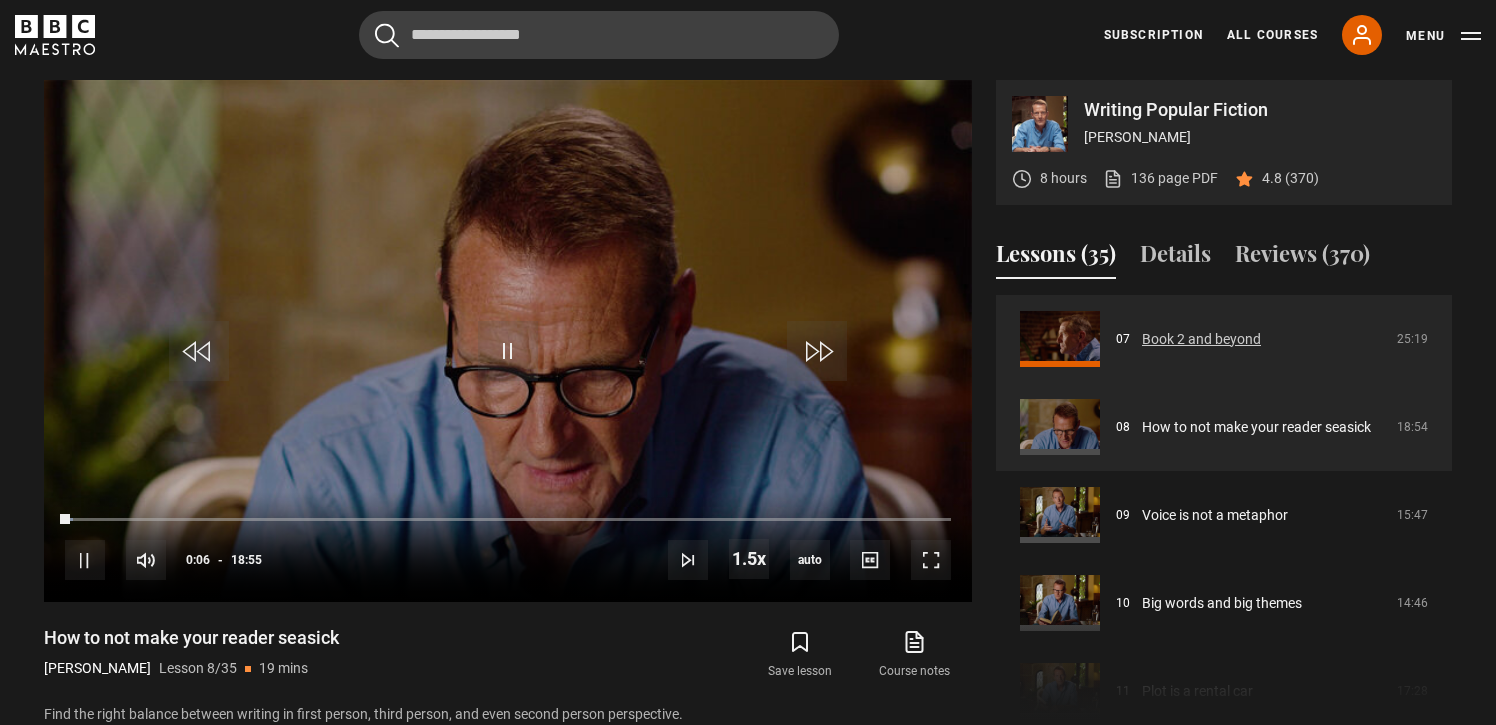 click on "Book 2 and beyond" at bounding box center [1201, 339] 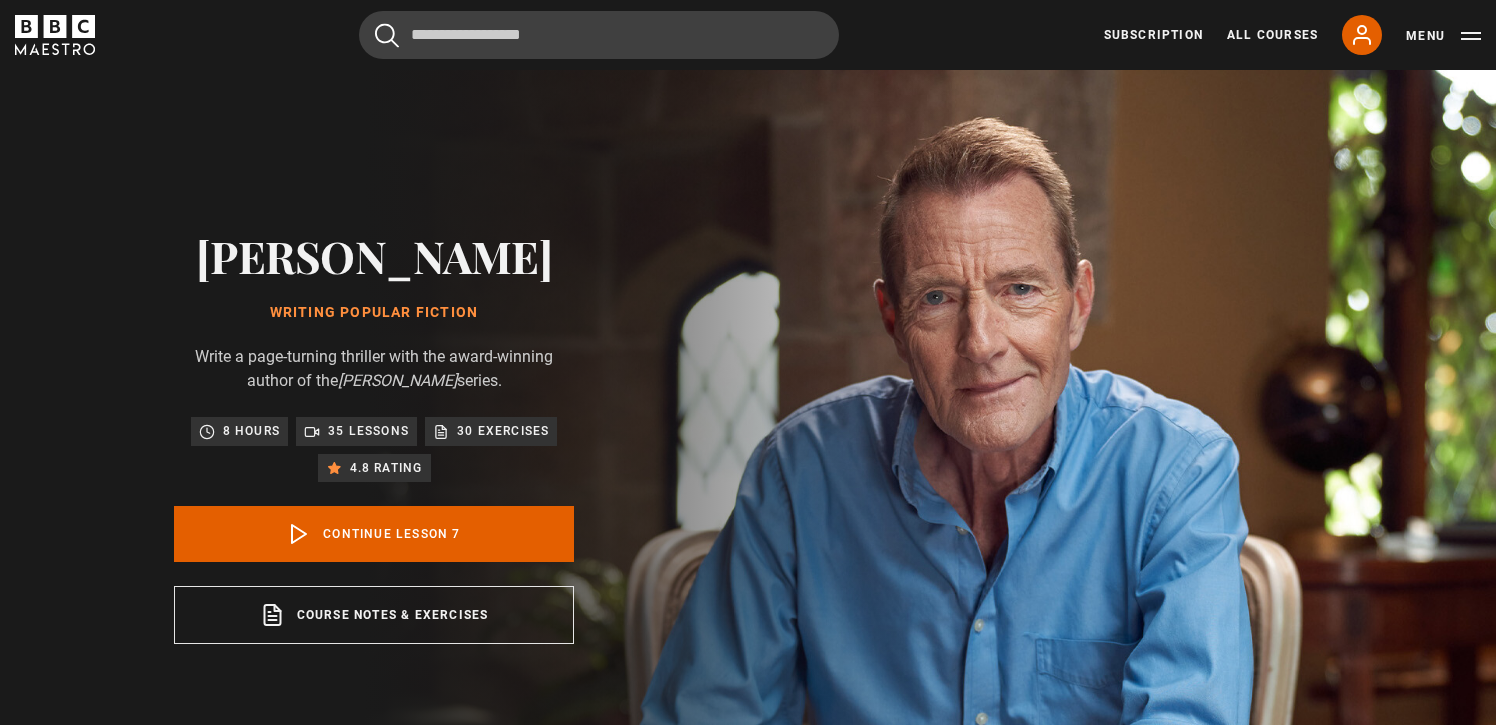 scroll, scrollTop: 804, scrollLeft: 0, axis: vertical 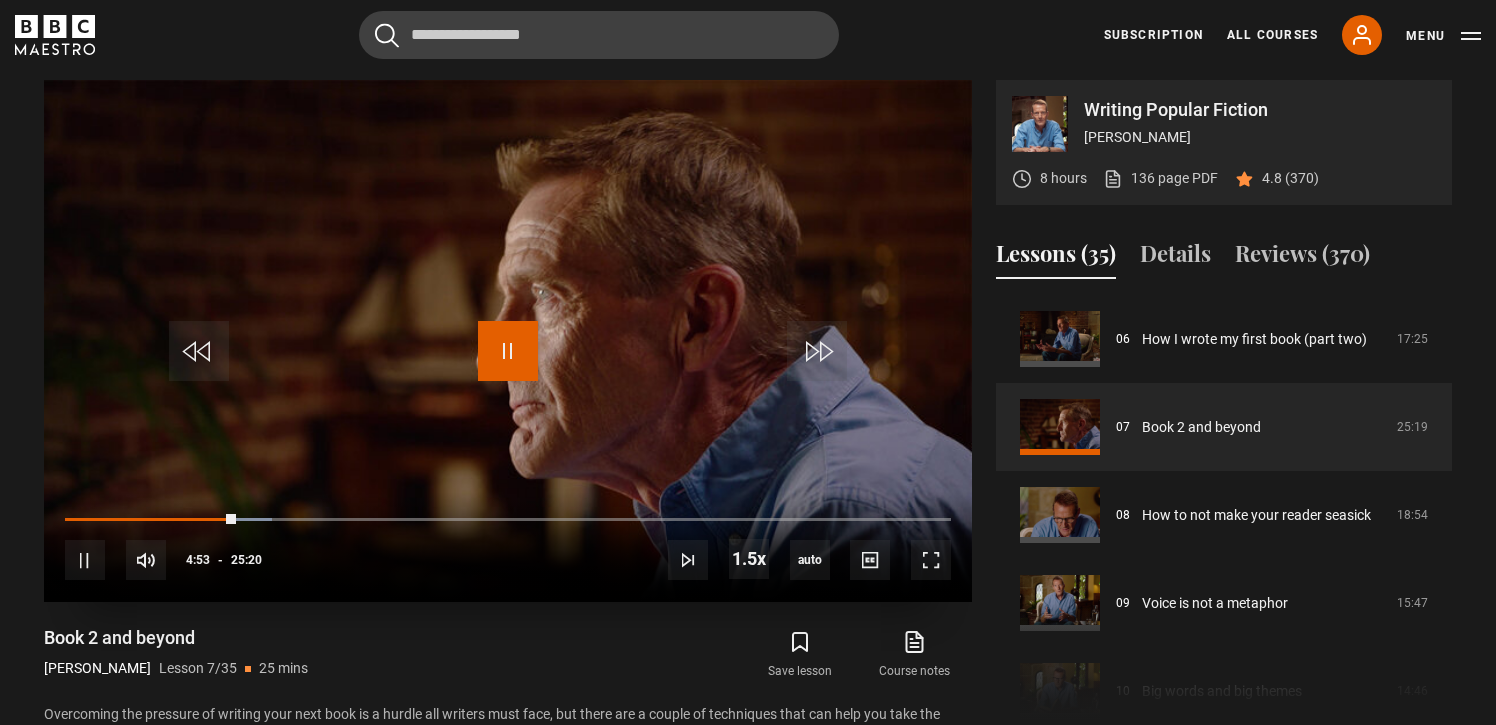 click at bounding box center [508, 351] 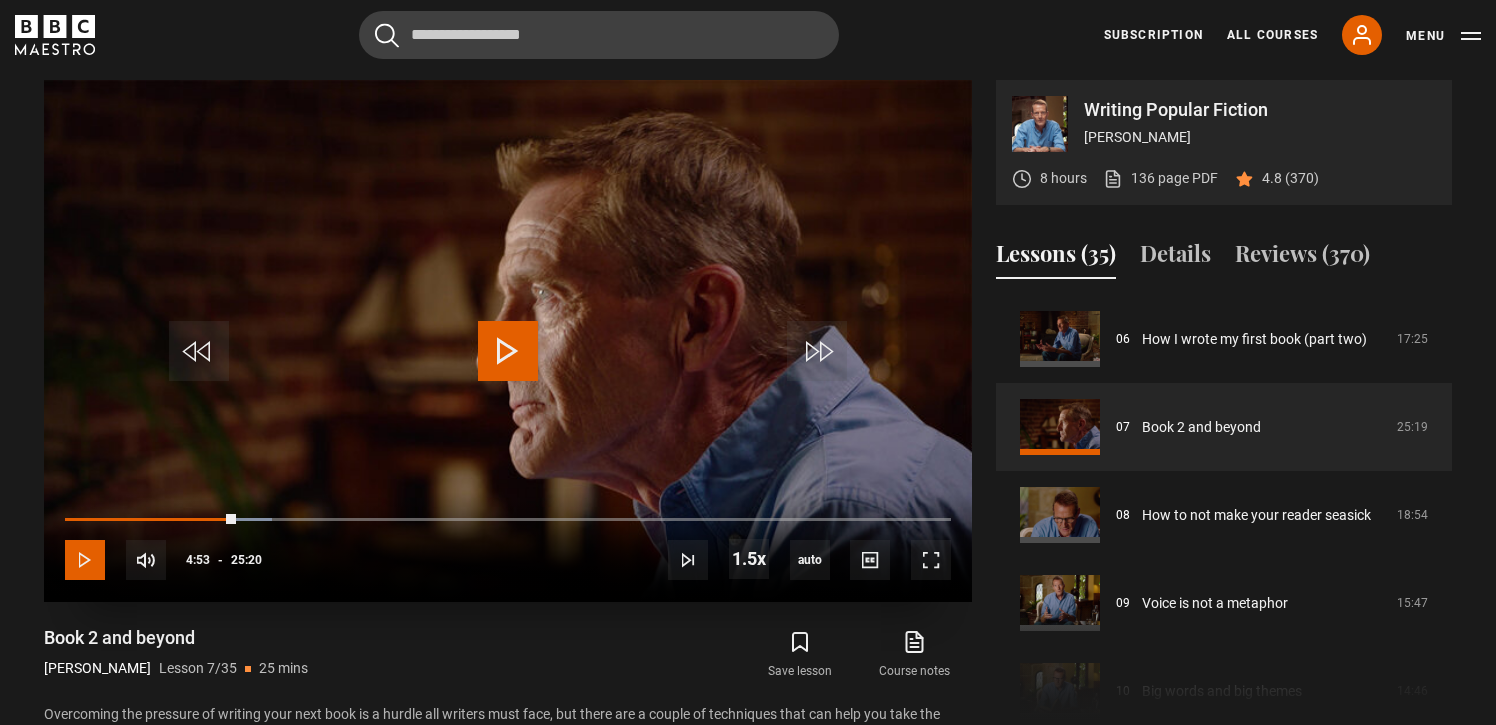 click at bounding box center (85, 560) 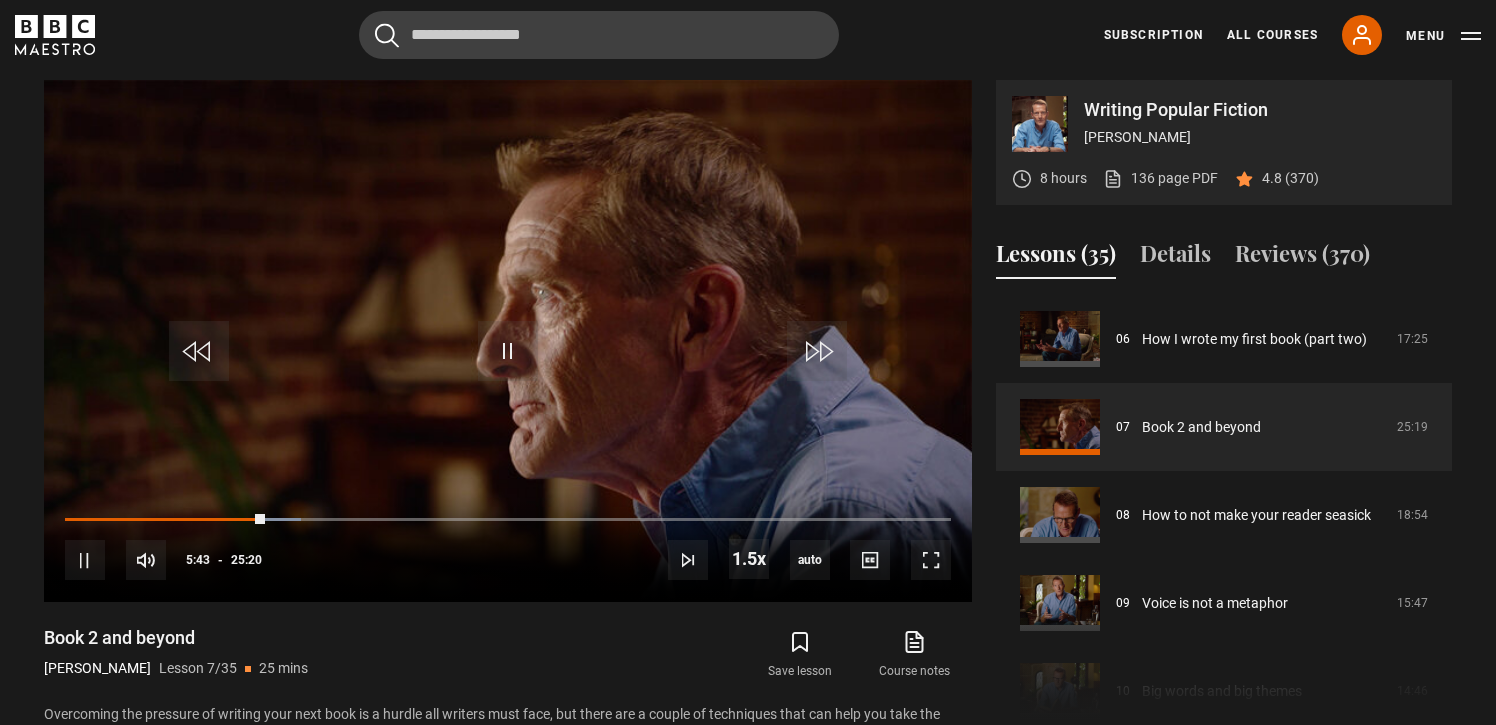 click on "Save lesson
Course notes
opens in new tab" at bounding box center (753, 655) 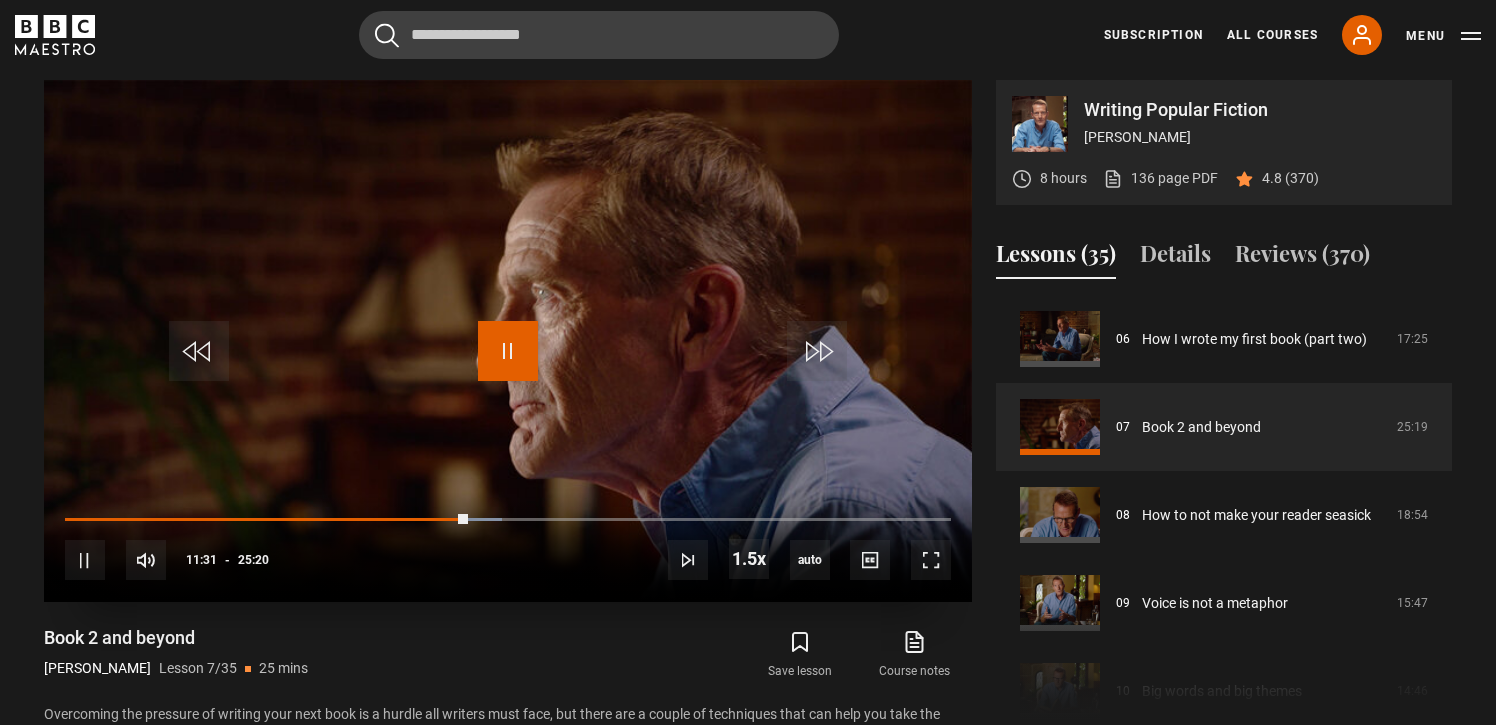 click at bounding box center (508, 351) 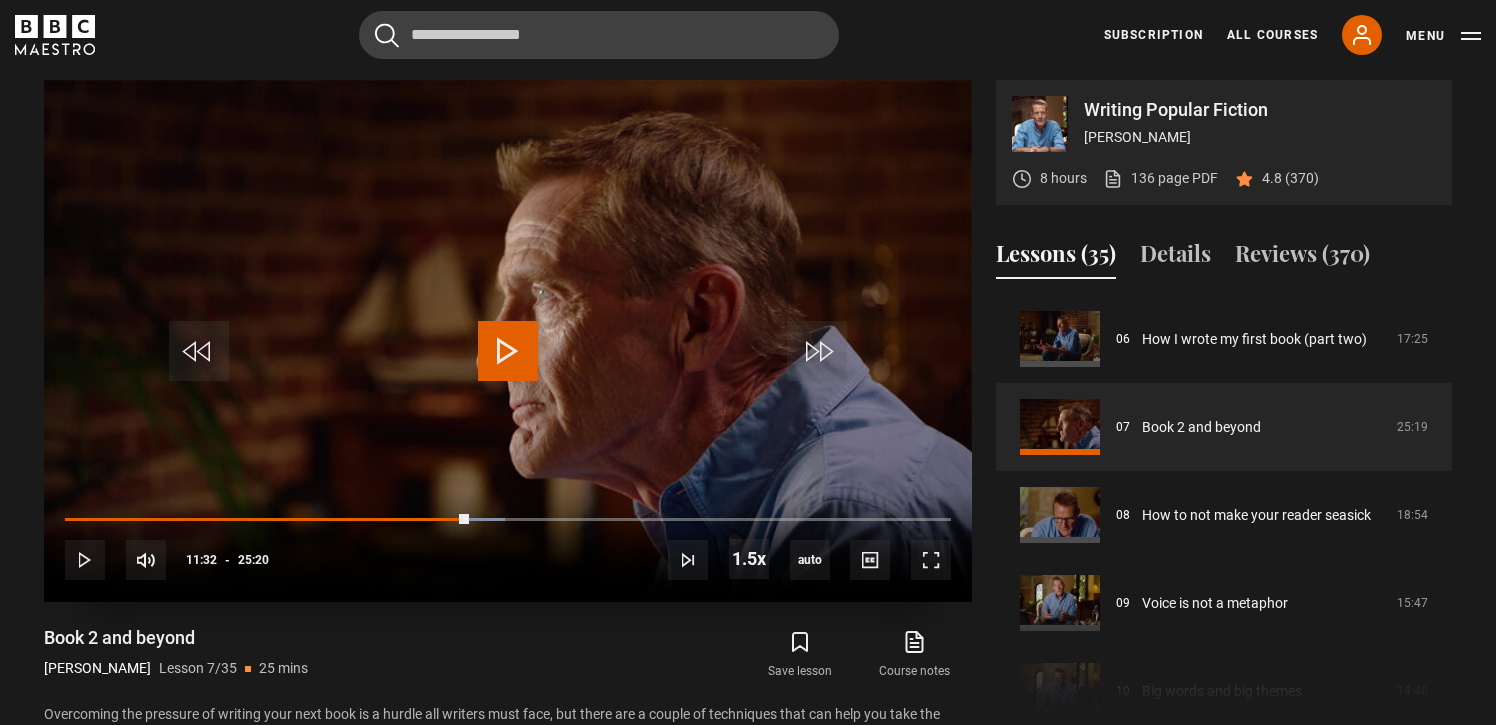 click at bounding box center [508, 351] 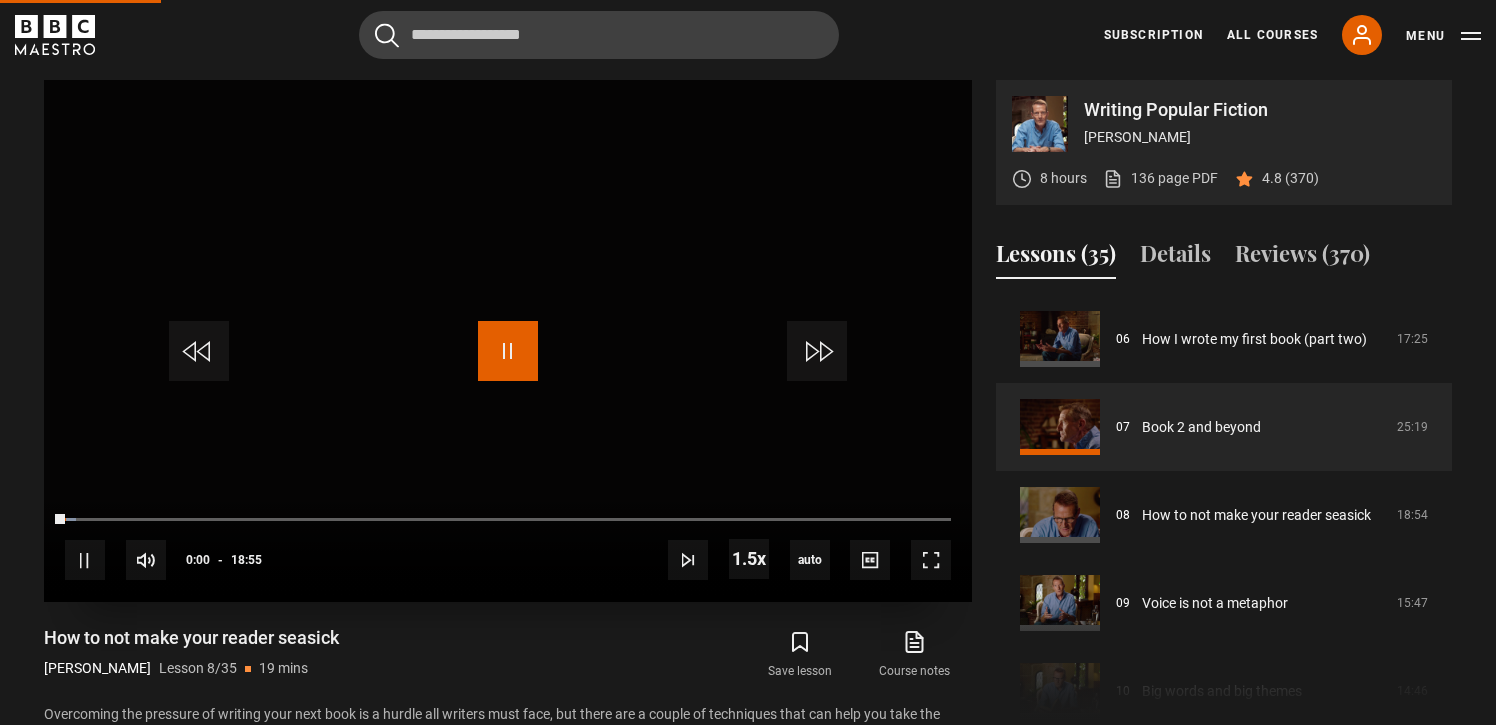 click at bounding box center (508, 351) 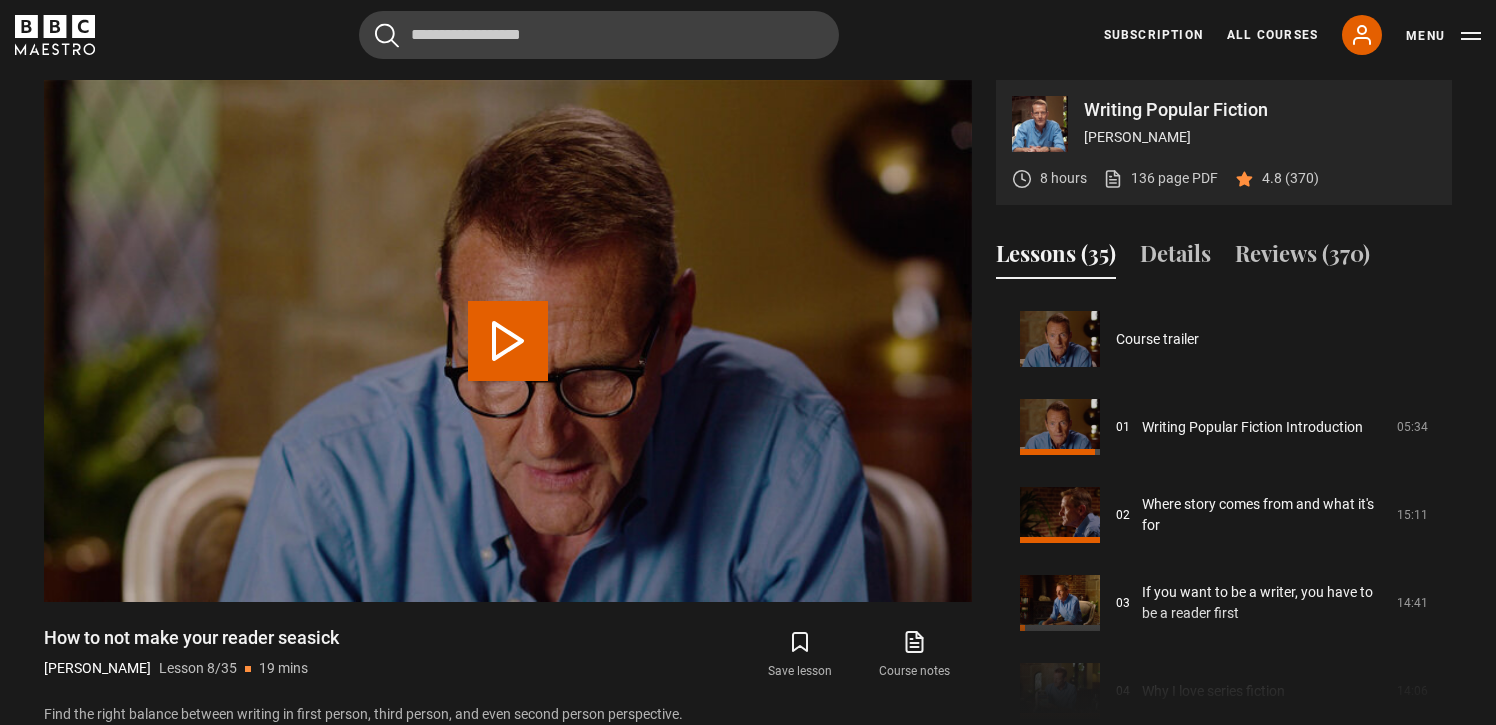 scroll, scrollTop: 616, scrollLeft: 0, axis: vertical 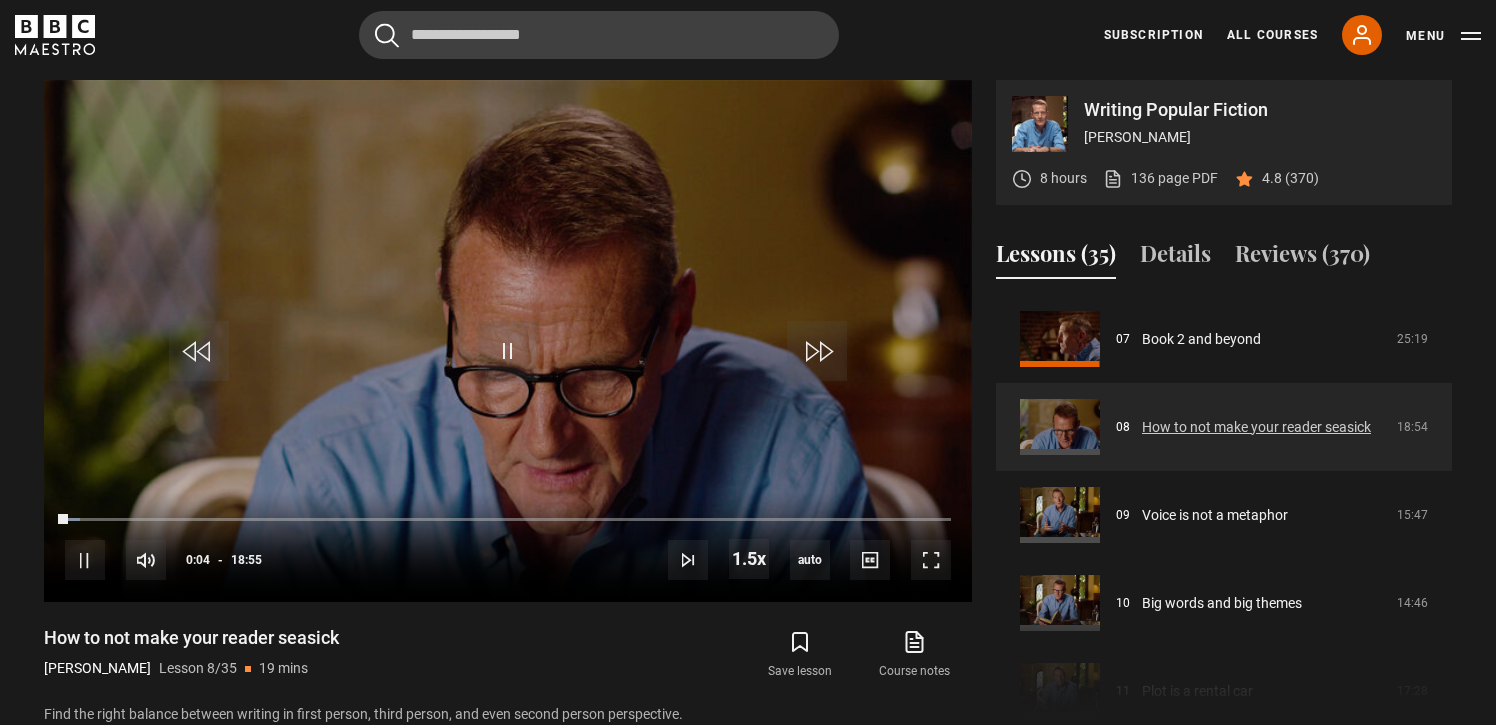 click on "How to not make your reader seasick" at bounding box center [1256, 427] 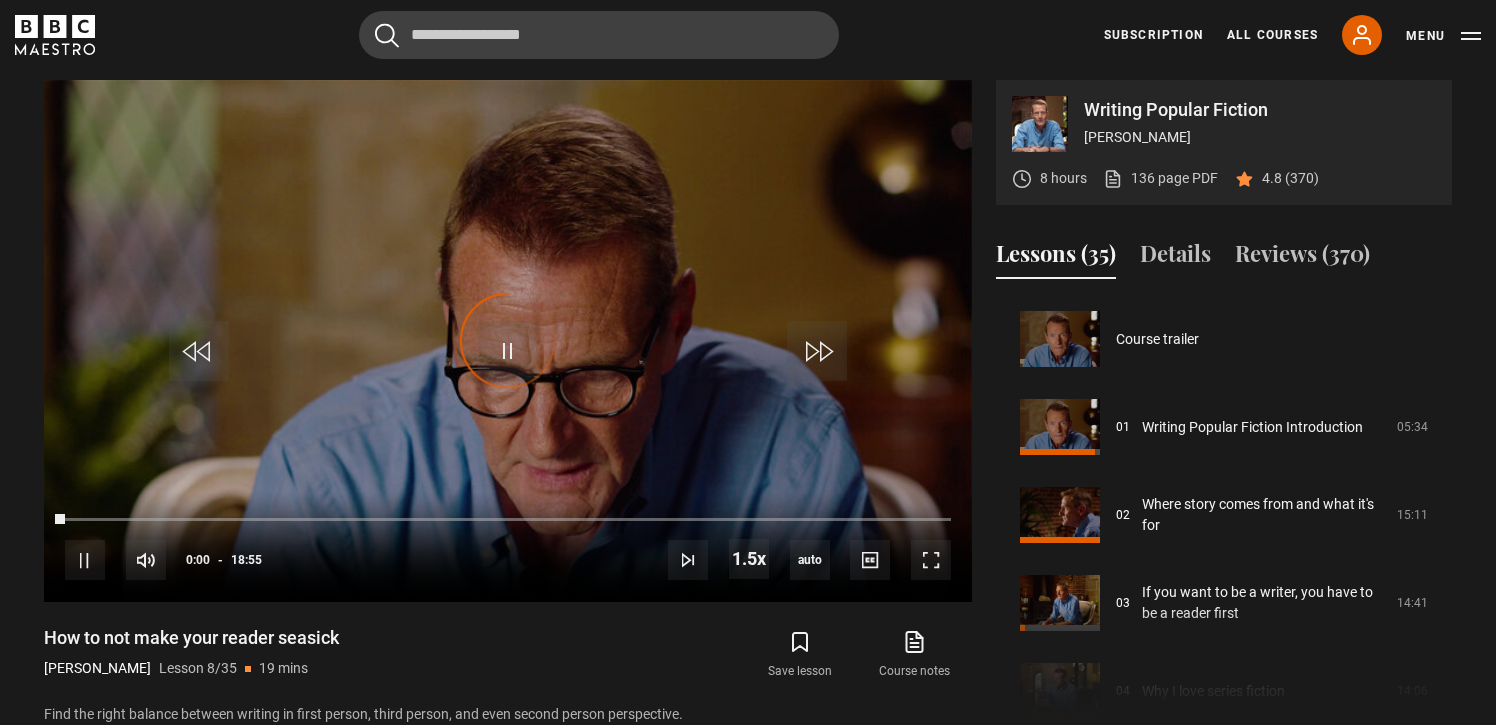 click on "Video Player is loading. Play Lesson How to not make your reader seasick 10s Skip Back 10 seconds Pause 10s Skip Forward 10 seconds Loaded :  0.00% 0:00 Pause Mute Current Time  0:00 - Duration  18:55
[PERSON_NAME]
Lesson 8
How to not make your reader seasick
1.5x Playback Rate 2x 1.5x , selected 1x 0.5x auto Quality 360p 720p 1080p 2160p Auto , selected Captions captions off , selected English  Captions This is a modal window.
Lesson Completed
Up next
Voice is not a metaphor
Cancel
Do you want to save this lesson?
Save lesson" at bounding box center [508, 341] 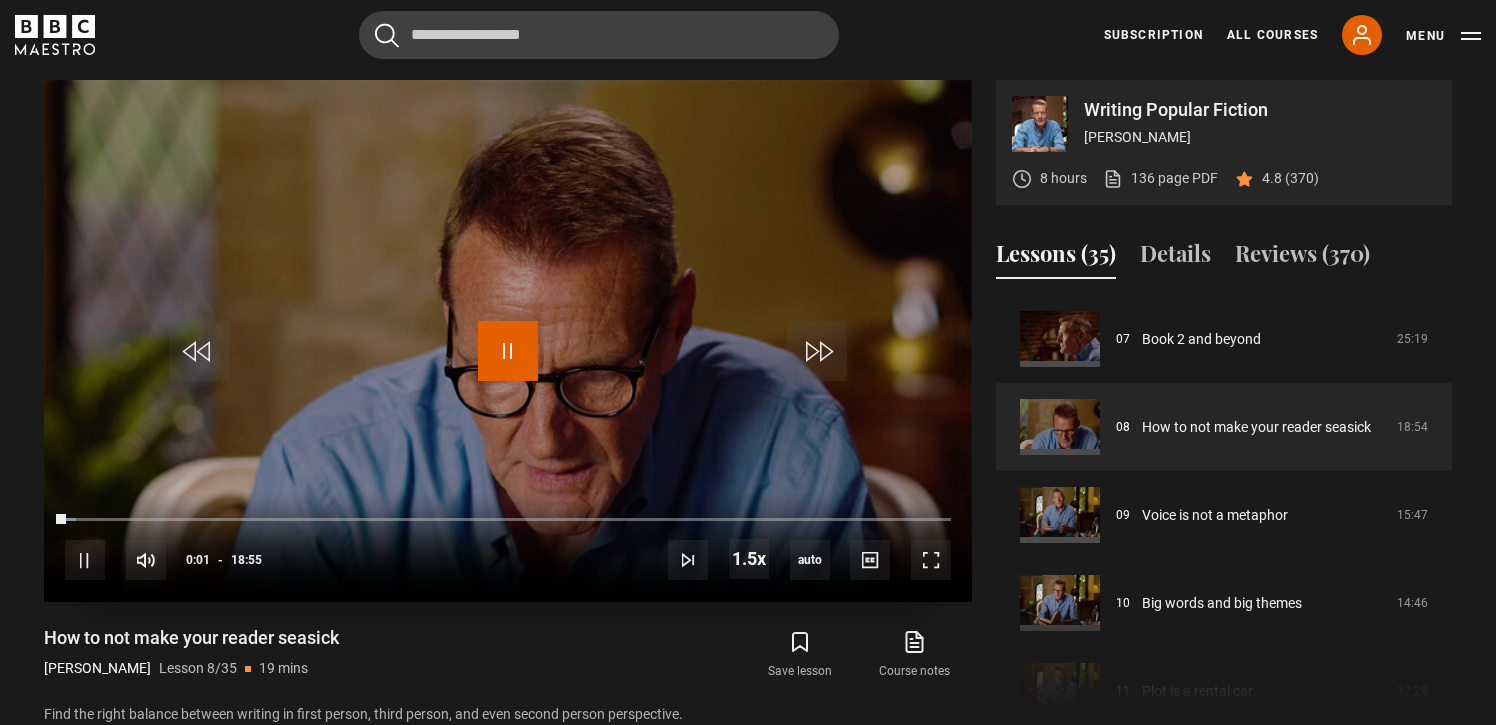 click at bounding box center [508, 351] 